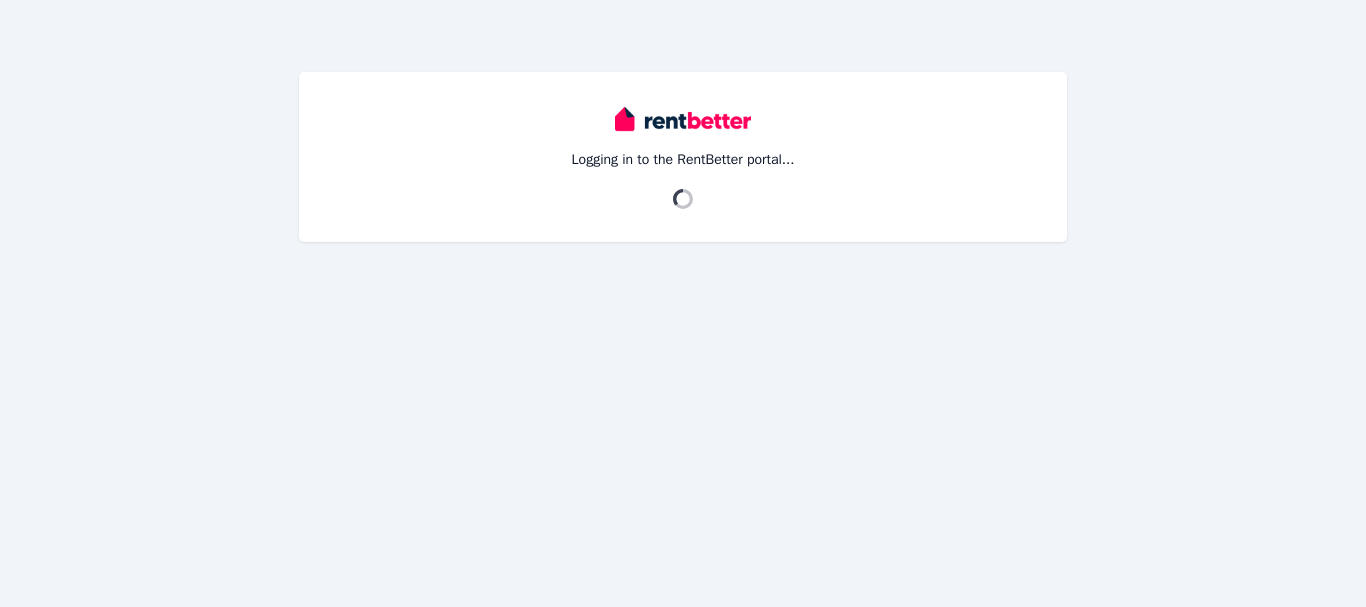 scroll, scrollTop: 0, scrollLeft: 0, axis: both 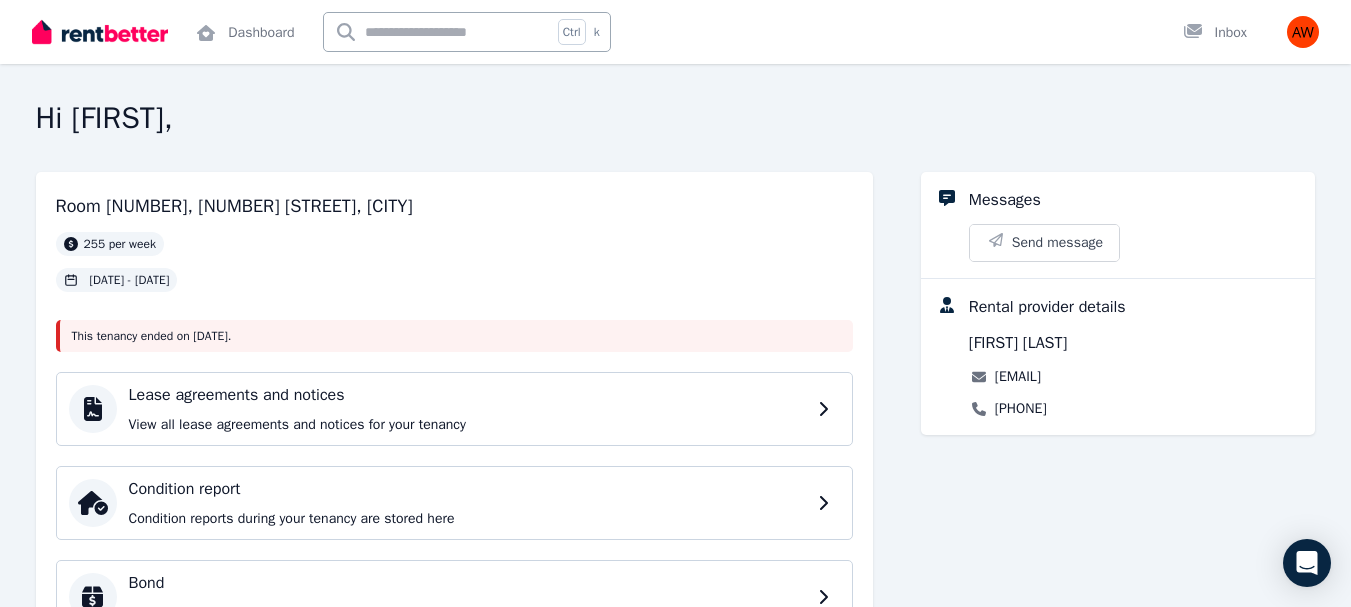 drag, startPoint x: 3936, startPoint y: 12, endPoint x: 892, endPoint y: 121, distance: 3045.951 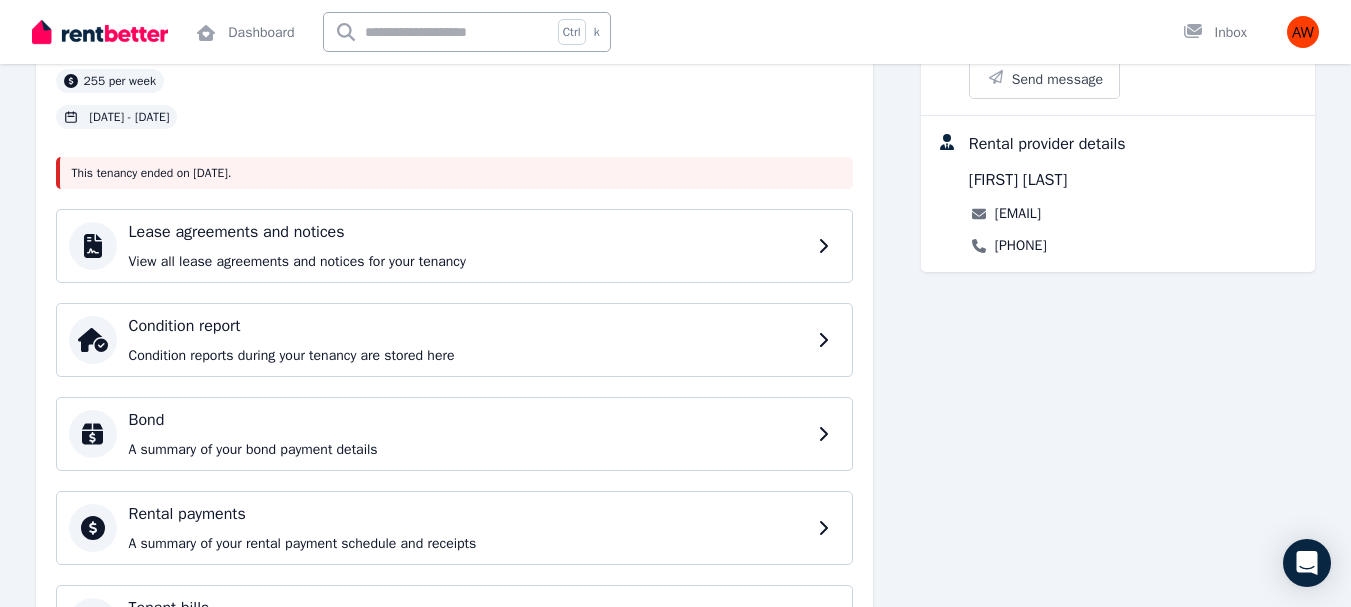 scroll, scrollTop: 385, scrollLeft: 0, axis: vertical 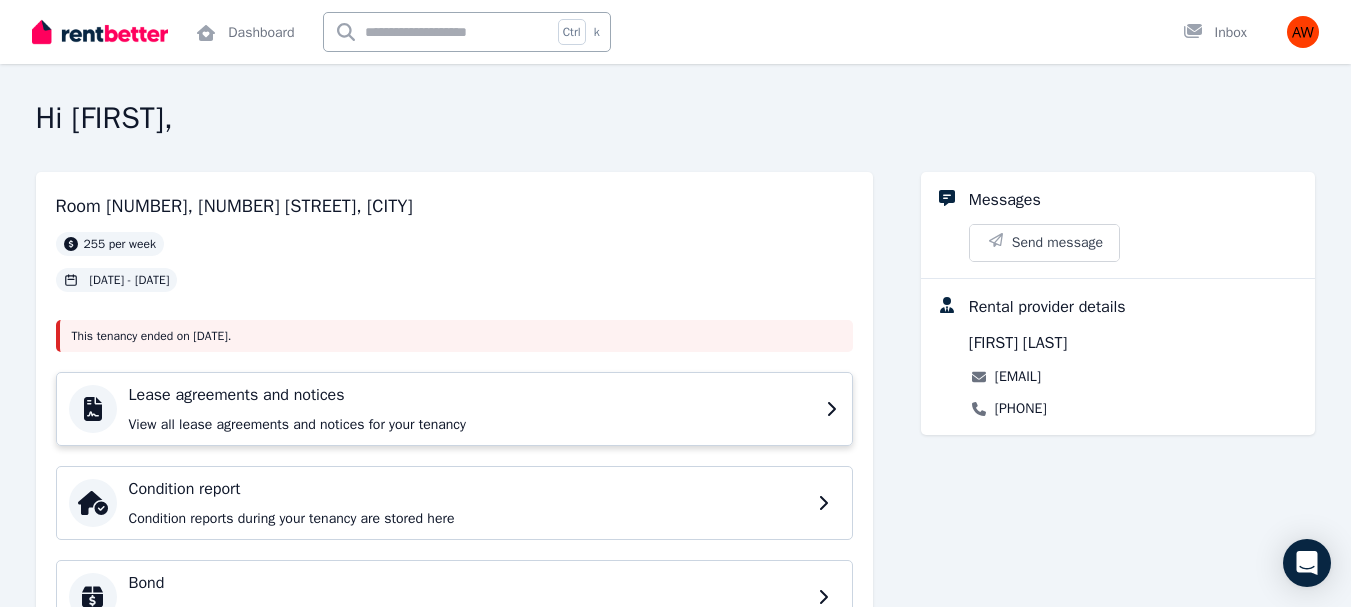 click on "Lease agreements and notices View all lease agreements and notices for your tenancy" at bounding box center [471, 409] 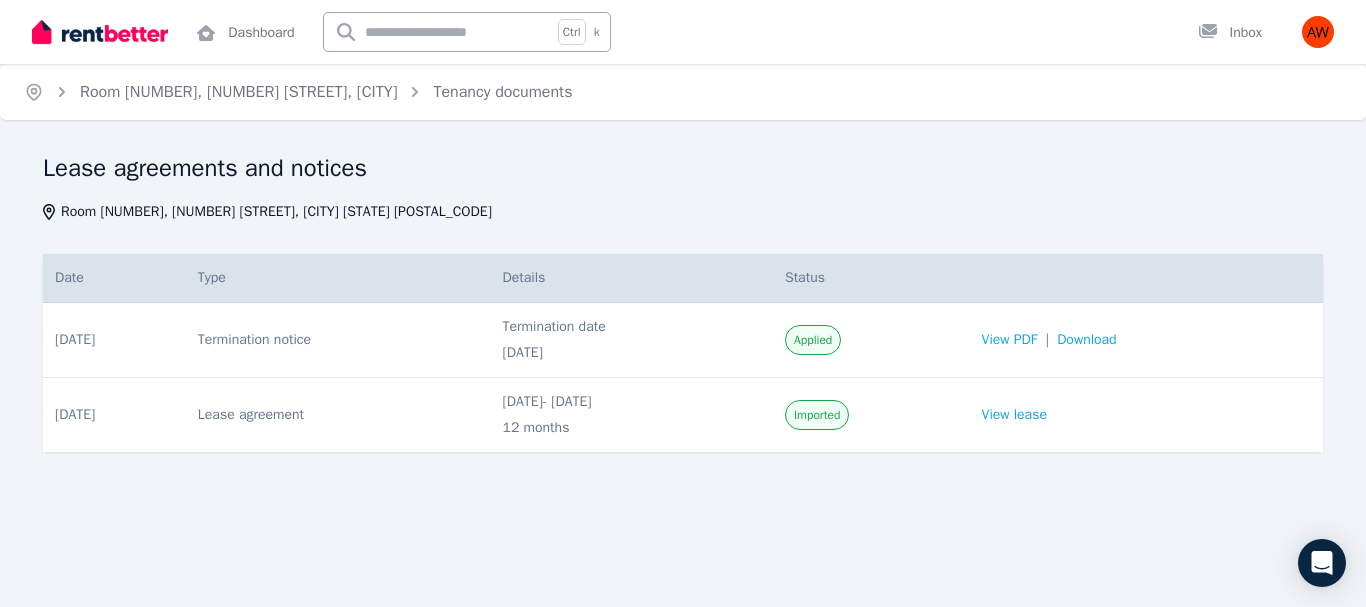 click 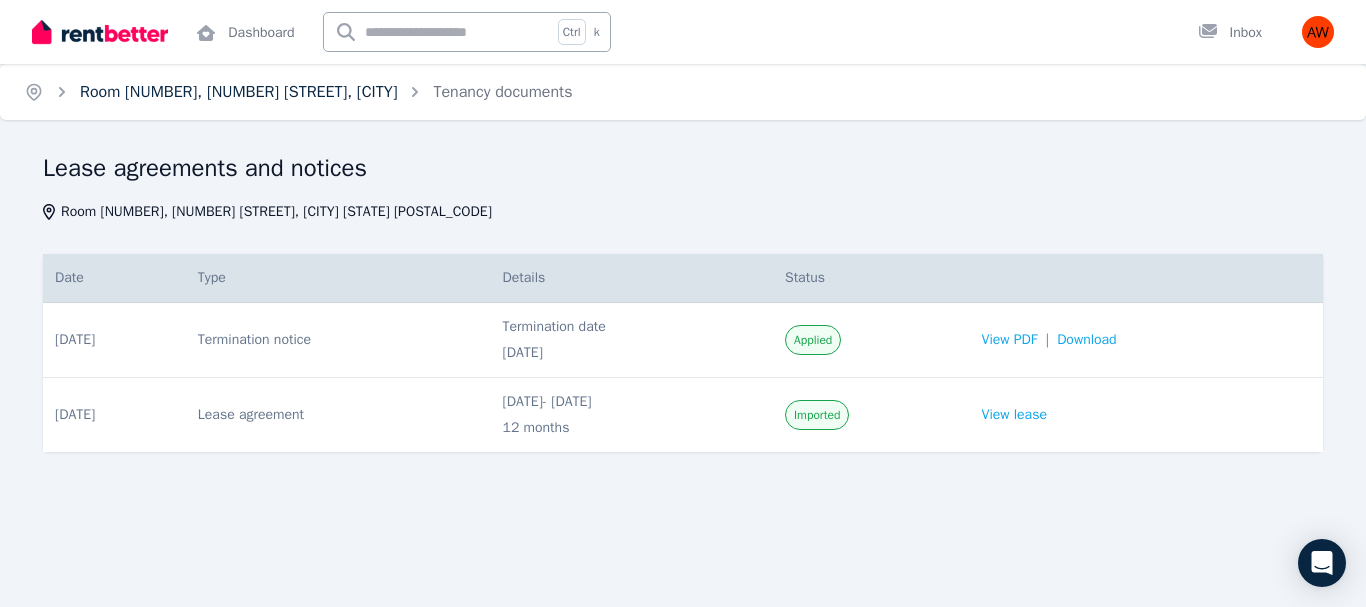 click on "Room [NUMBER], [NUMBER] [STREET], [CITY]" at bounding box center (238, 92) 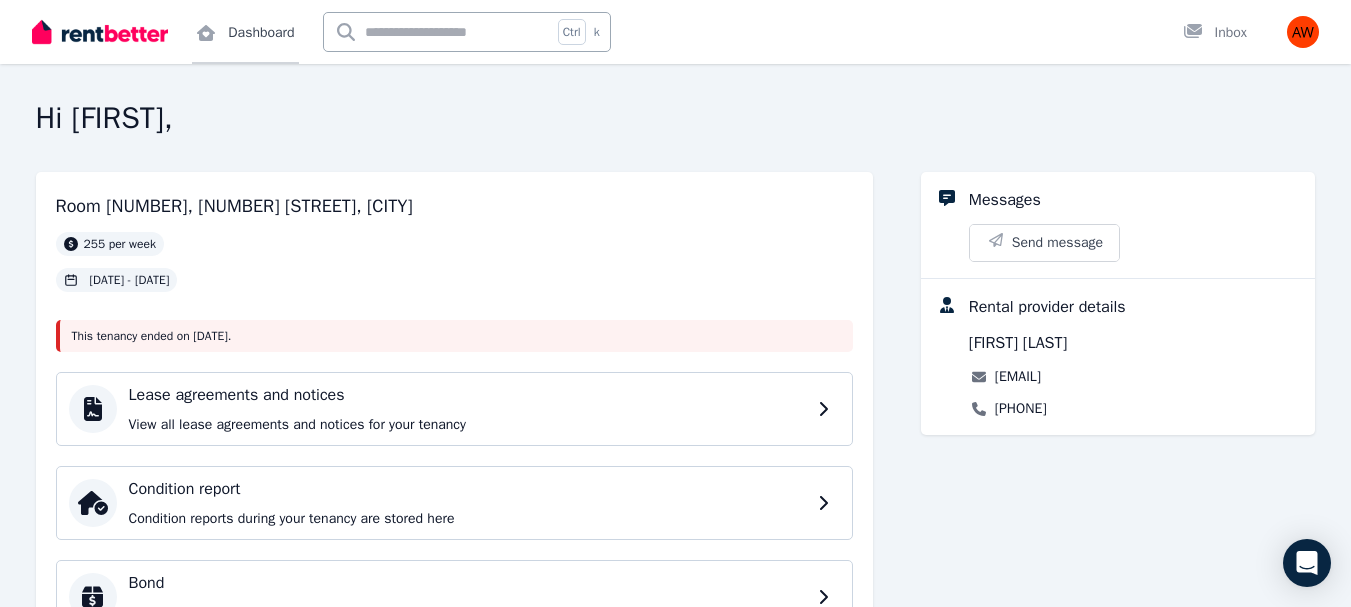 click on "Dashboard" at bounding box center (245, 32) 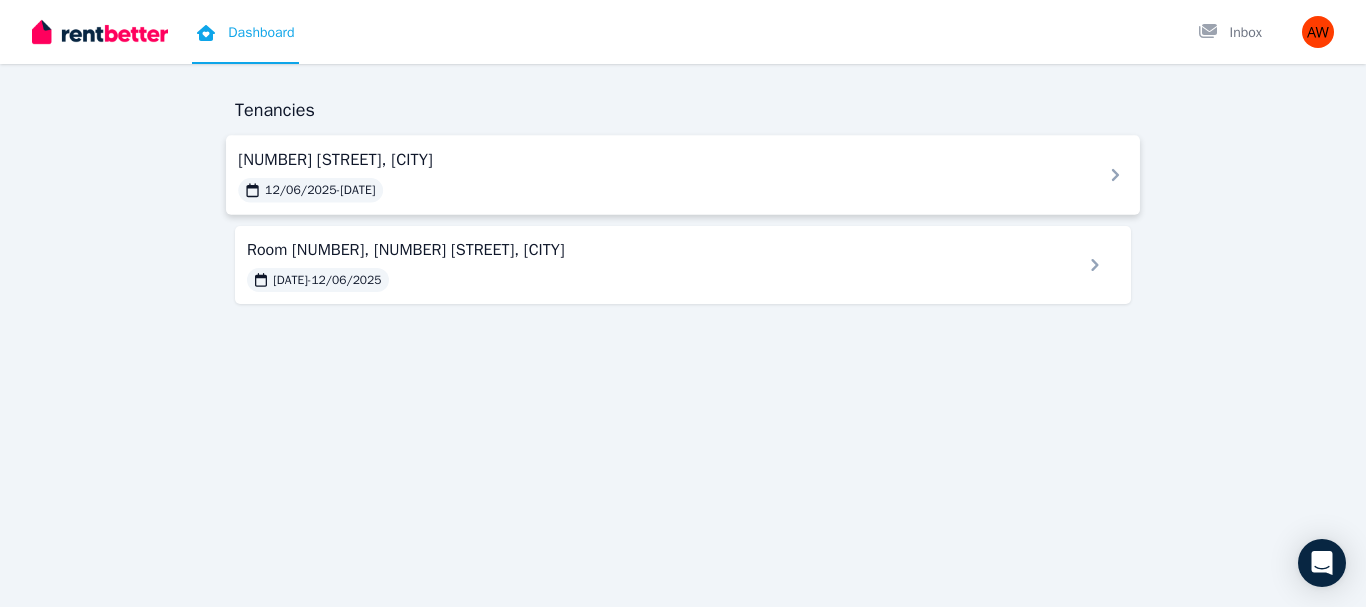 click on "[NUMBER] [STREET], [CITY]" at bounding box center (658, 159) 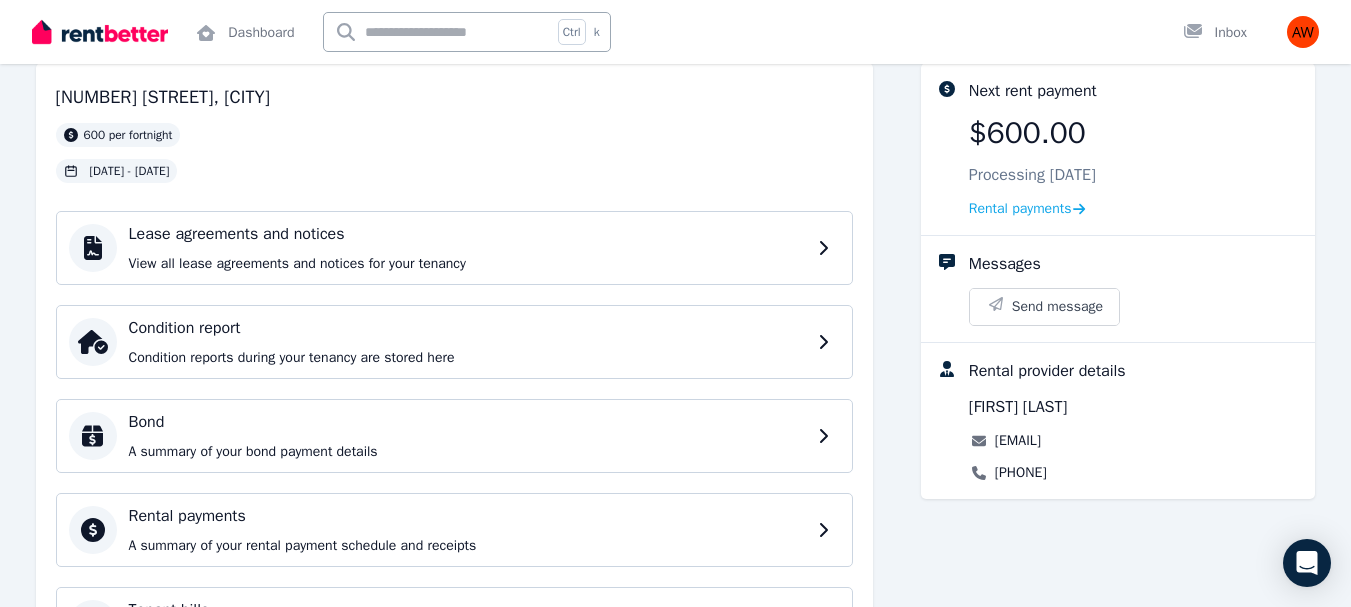 scroll, scrollTop: 115, scrollLeft: 0, axis: vertical 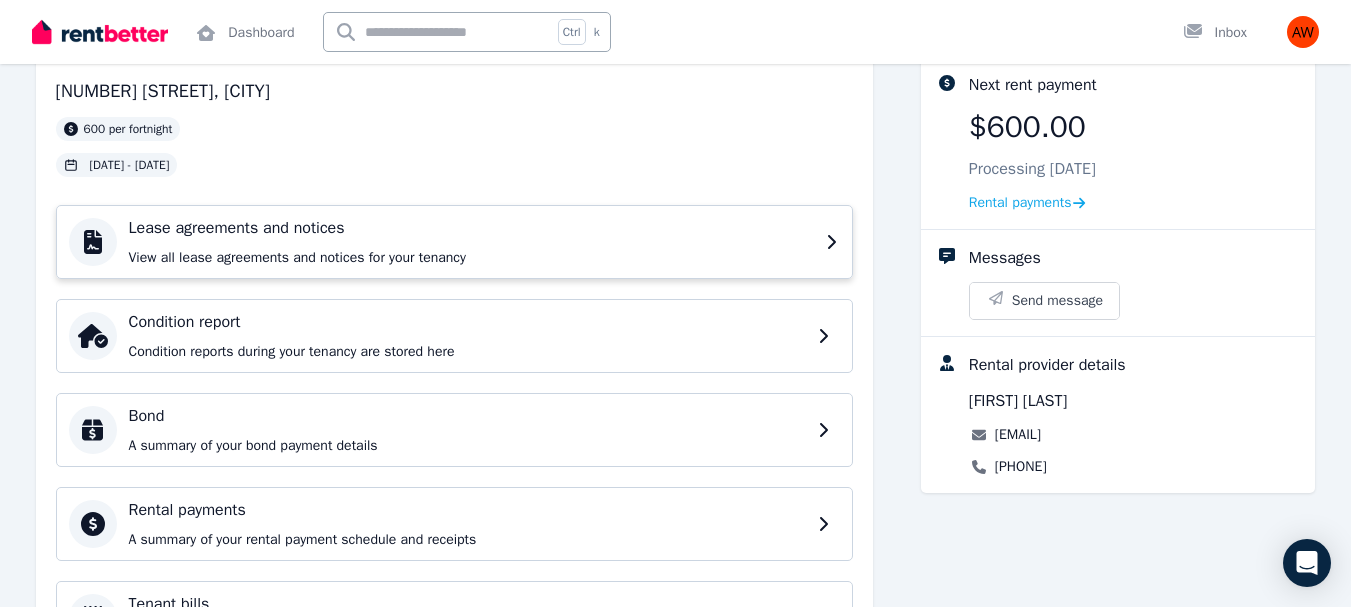 click on "View all lease agreements and notices for your tenancy" at bounding box center [471, 258] 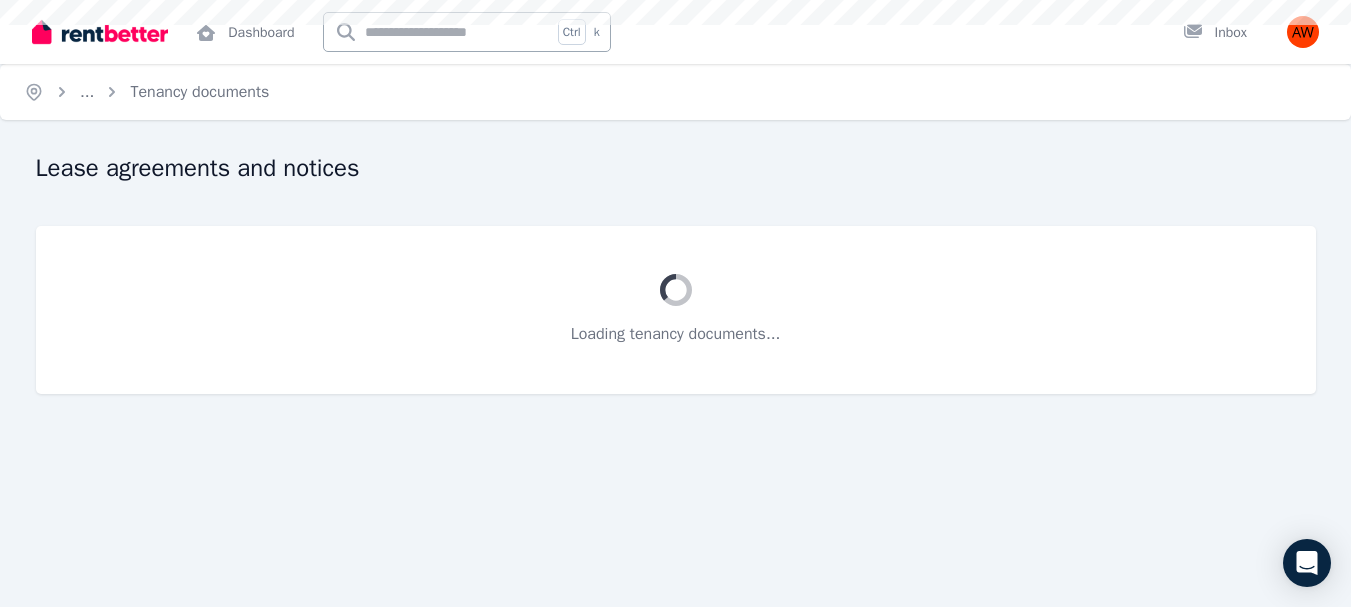 scroll, scrollTop: 0, scrollLeft: 0, axis: both 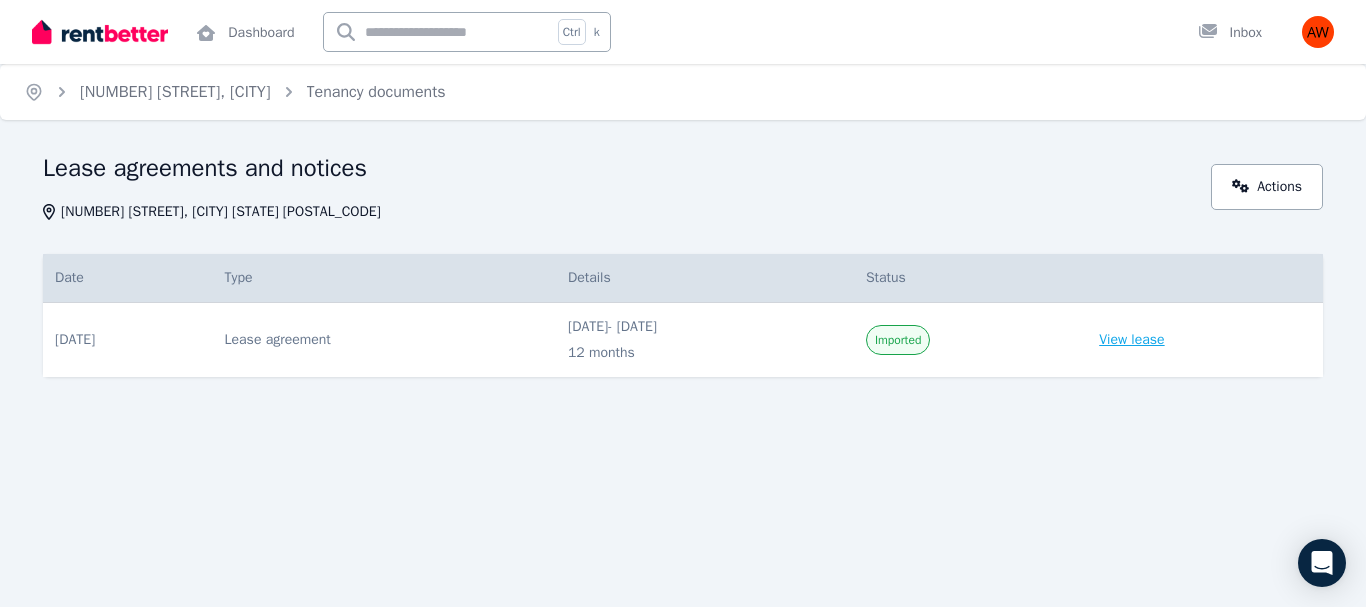 click on "View lease" at bounding box center (1131, 340) 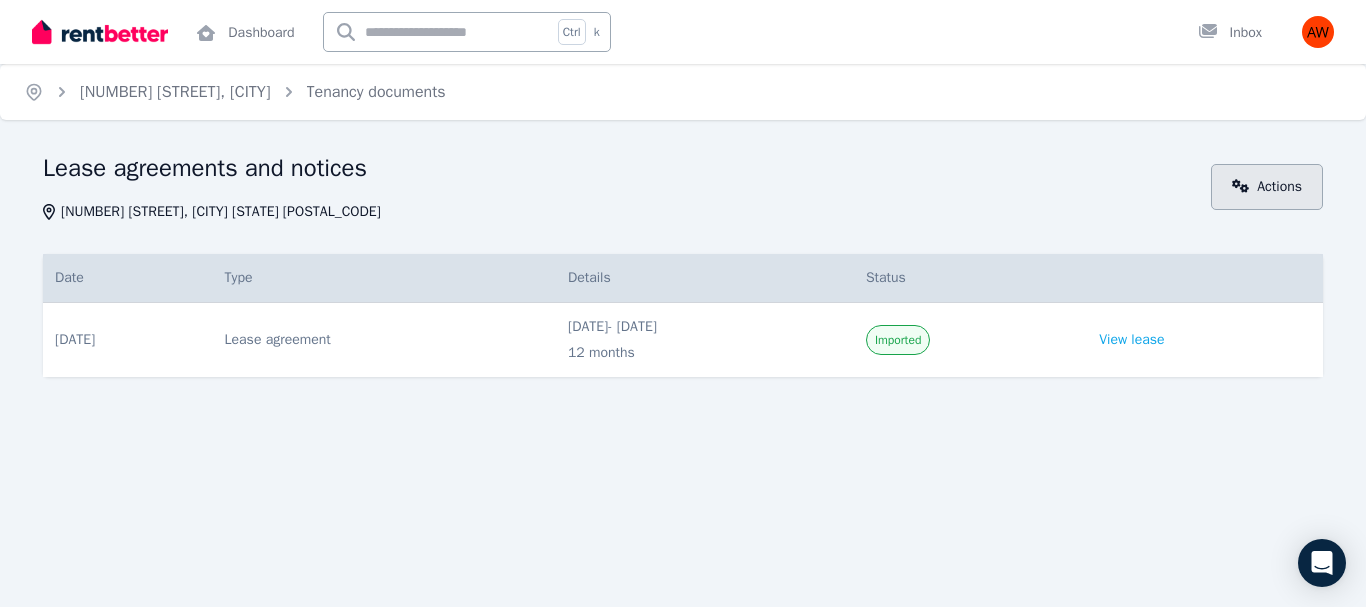click on "Actions" at bounding box center [1267, 187] 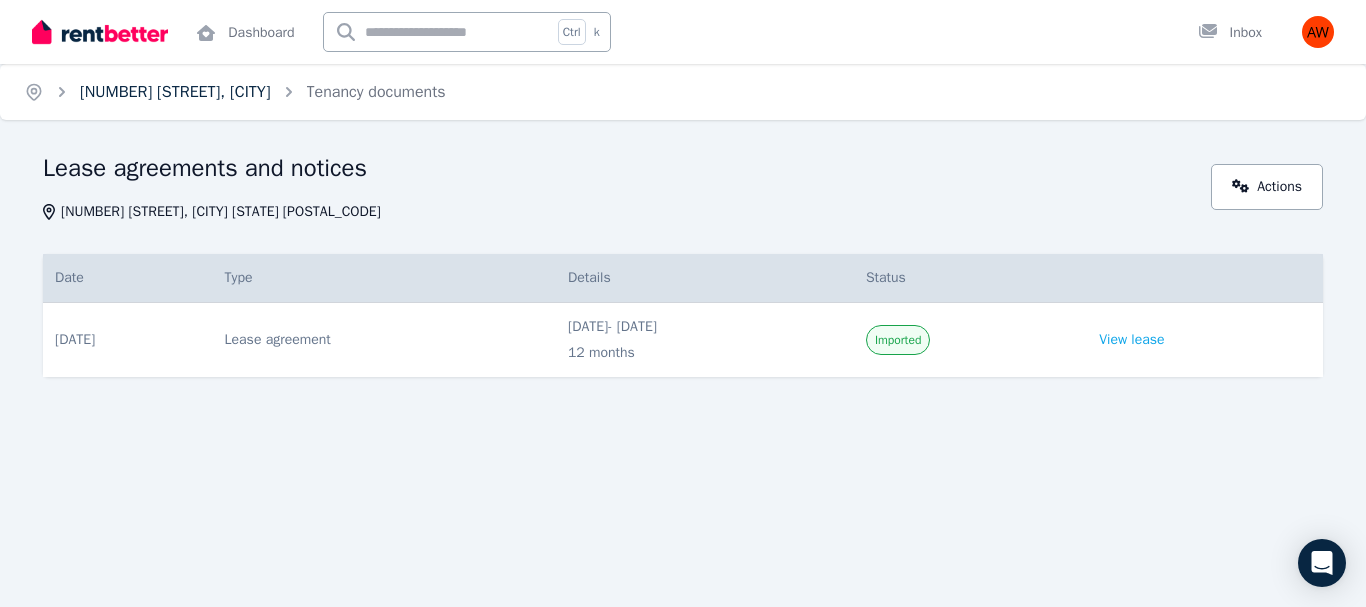 click on "[NUMBER] [STREET], [CITY]" at bounding box center [175, 92] 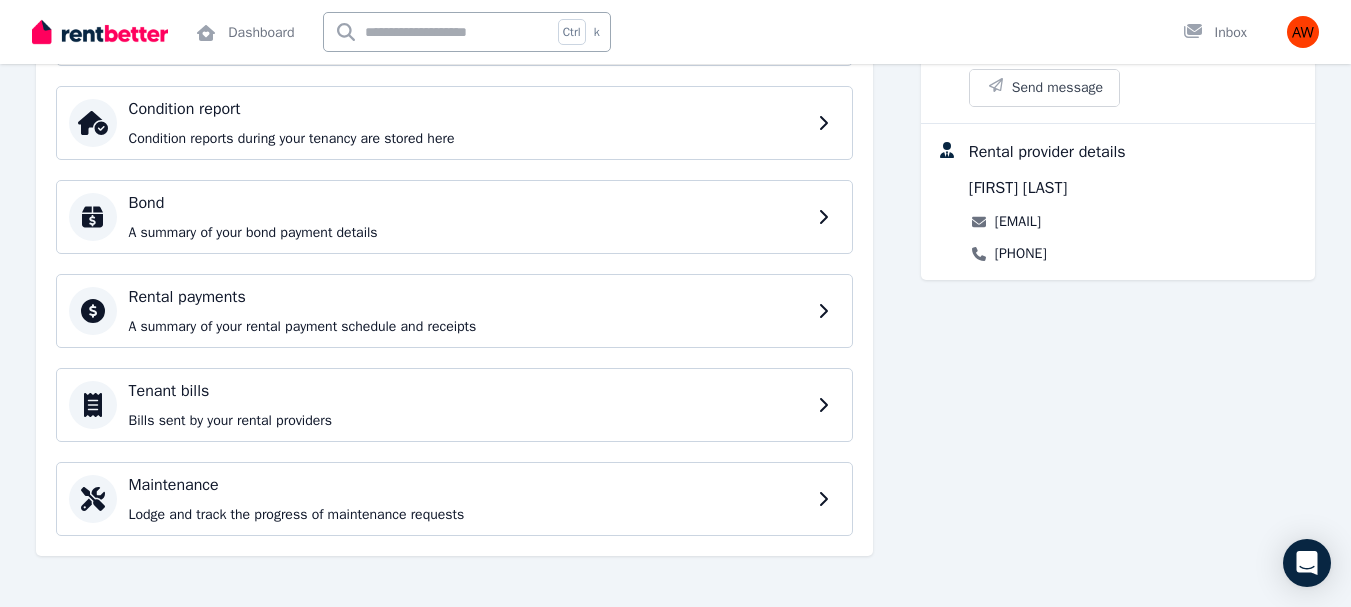 scroll, scrollTop: 333, scrollLeft: 0, axis: vertical 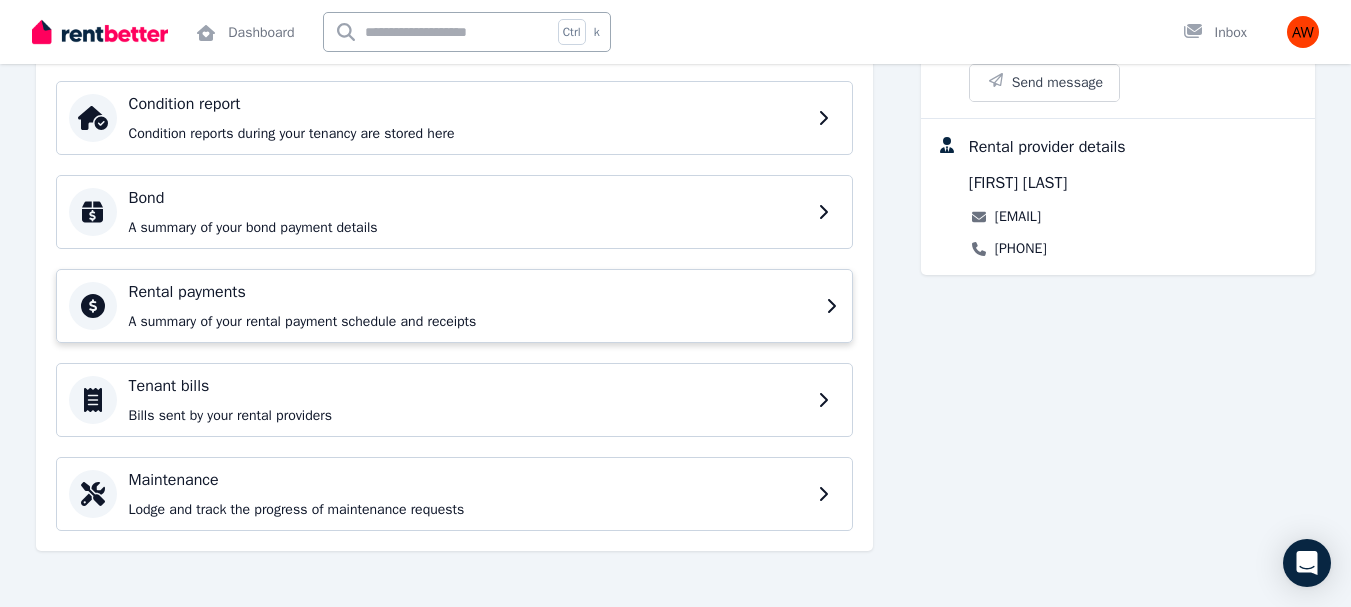 click on "Rental payments" at bounding box center [471, 292] 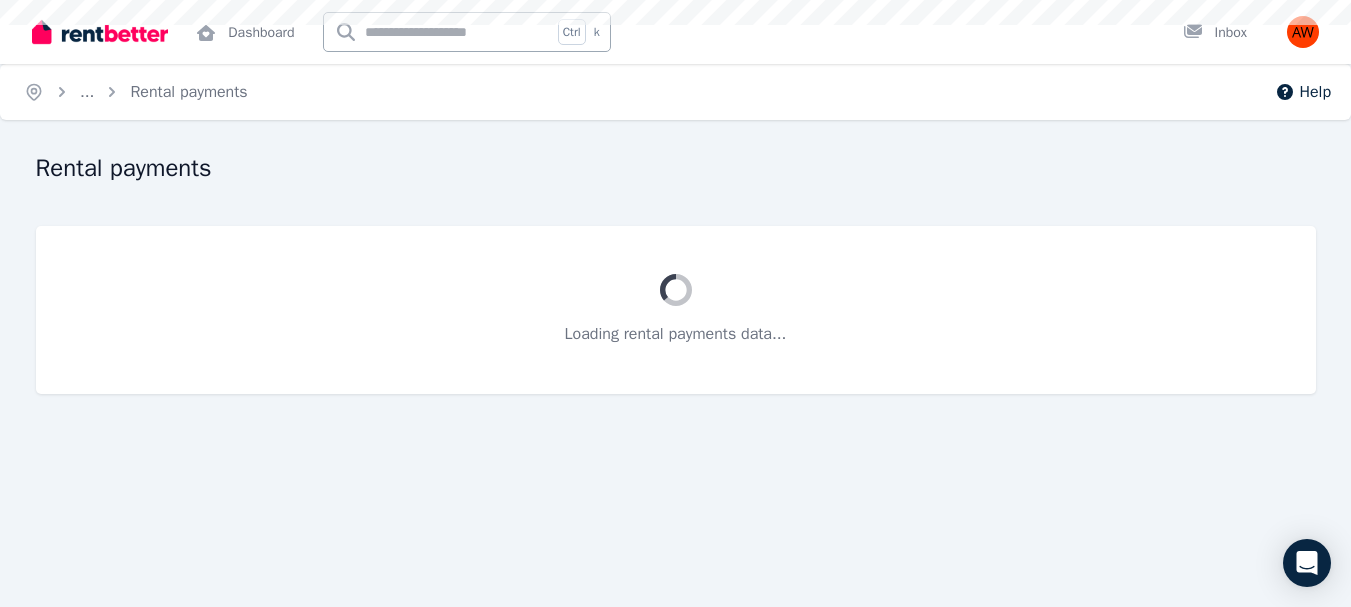 scroll, scrollTop: 0, scrollLeft: 0, axis: both 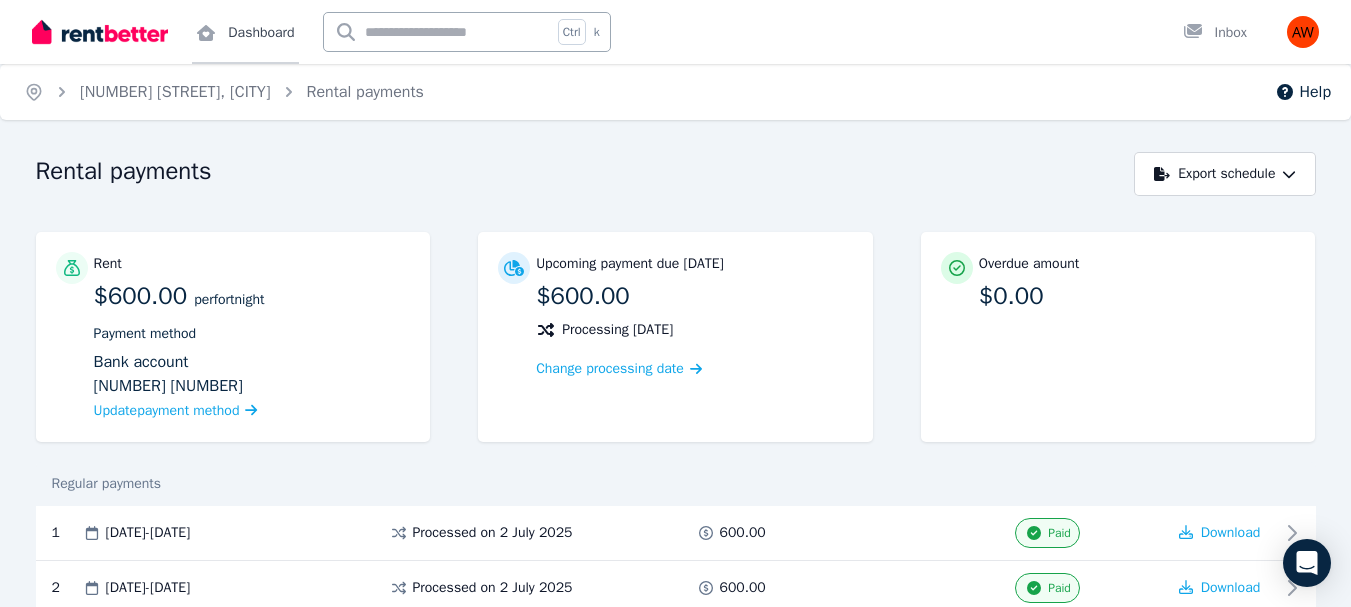 click on "Dashboard" at bounding box center (245, 32) 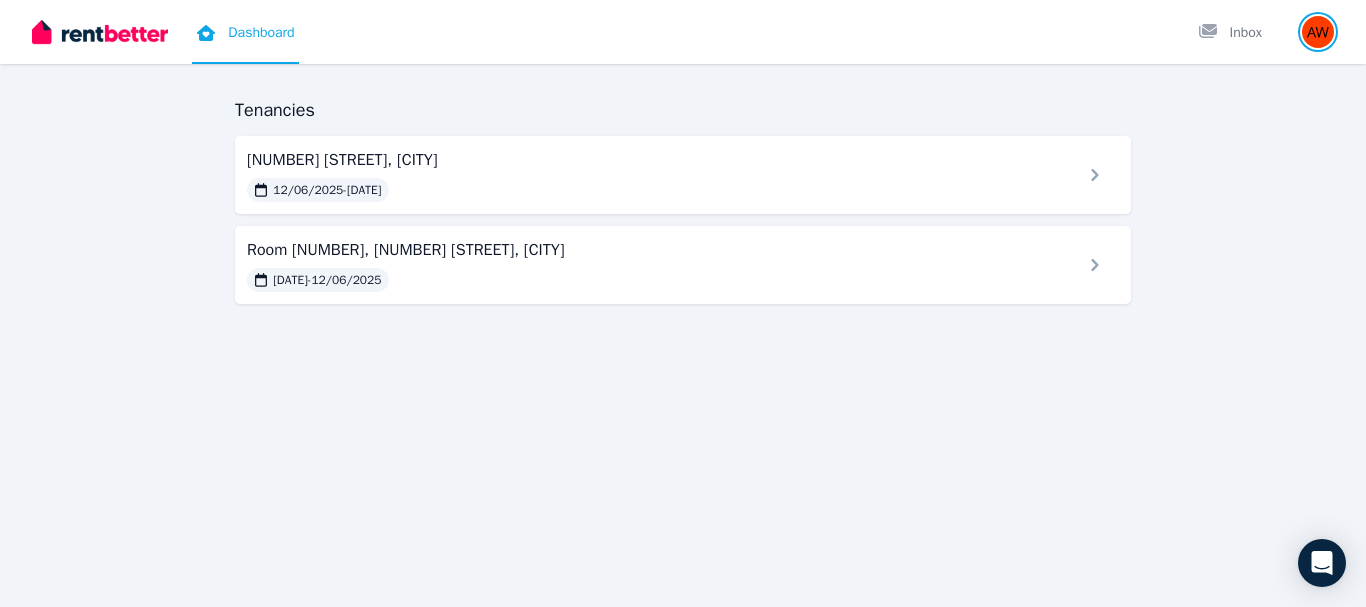 click at bounding box center (1318, 32) 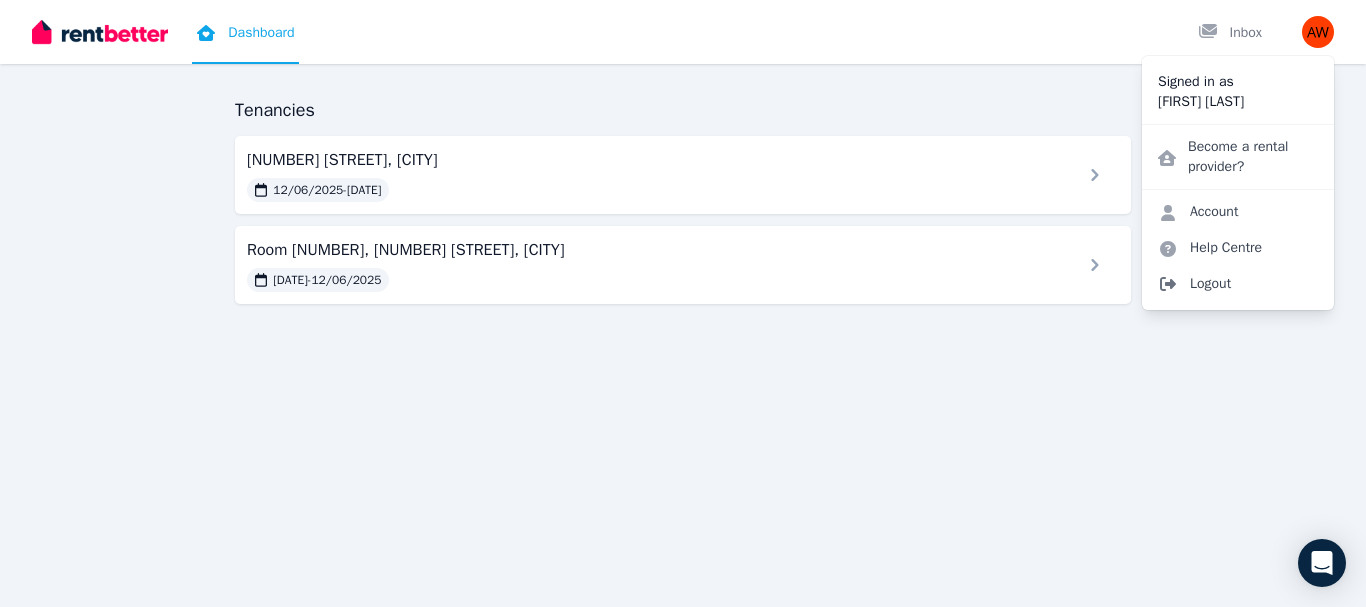 click on "Logout" at bounding box center (1238, 284) 